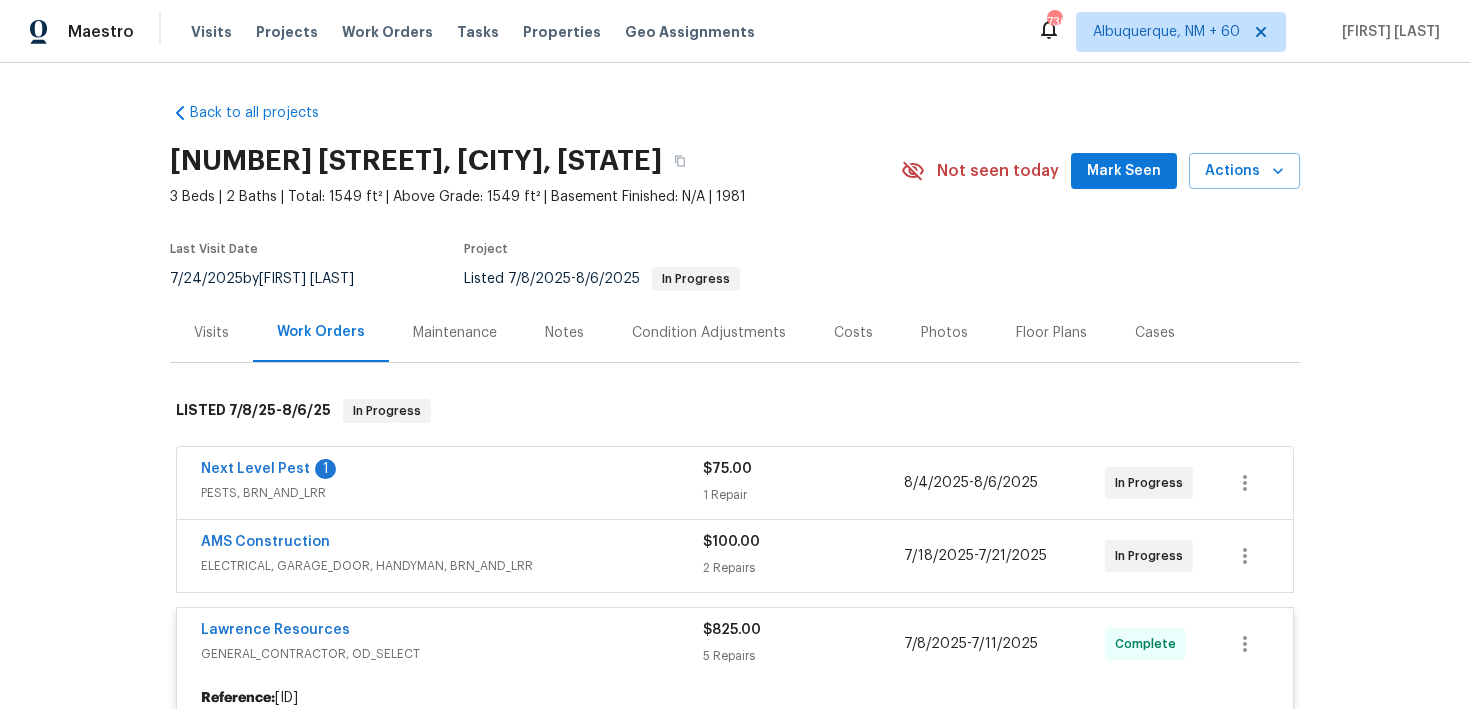 click on "Visits" at bounding box center (211, 32) 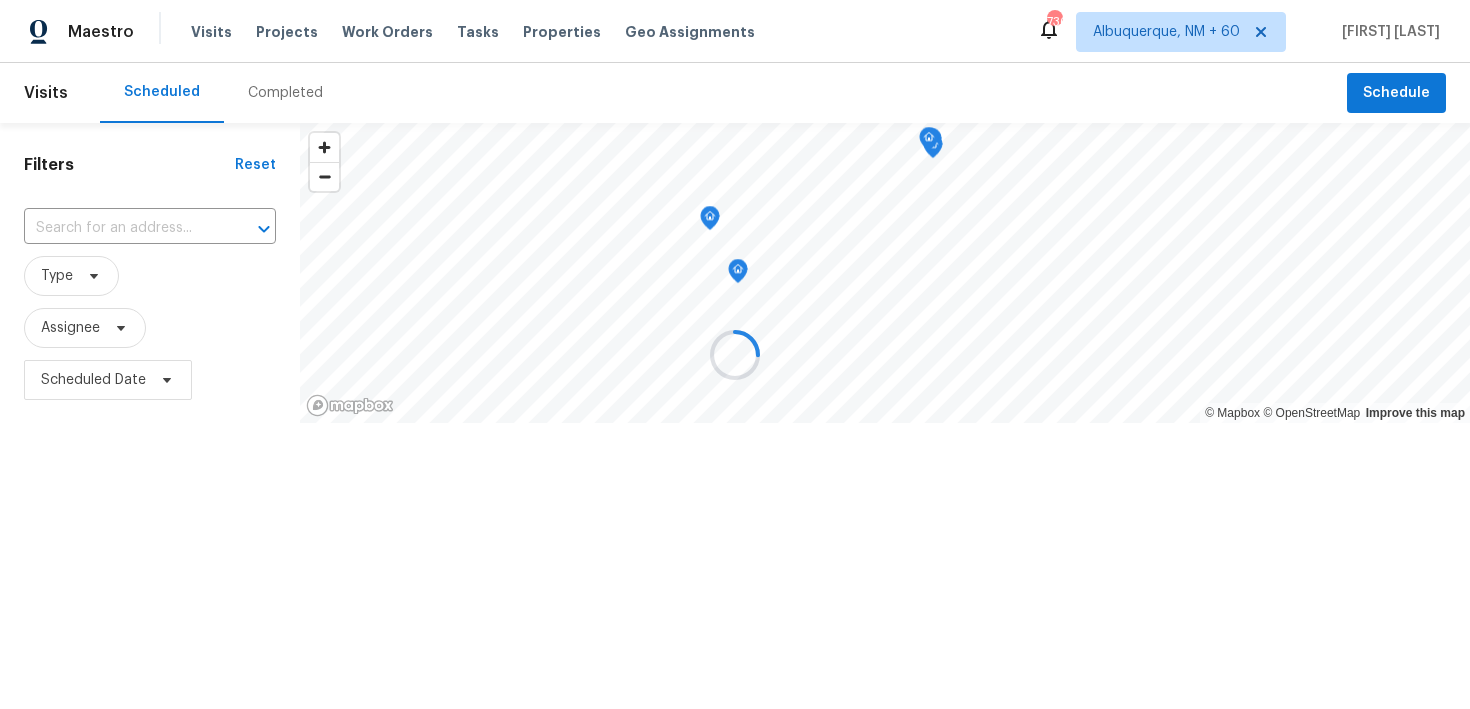 click at bounding box center [735, 354] 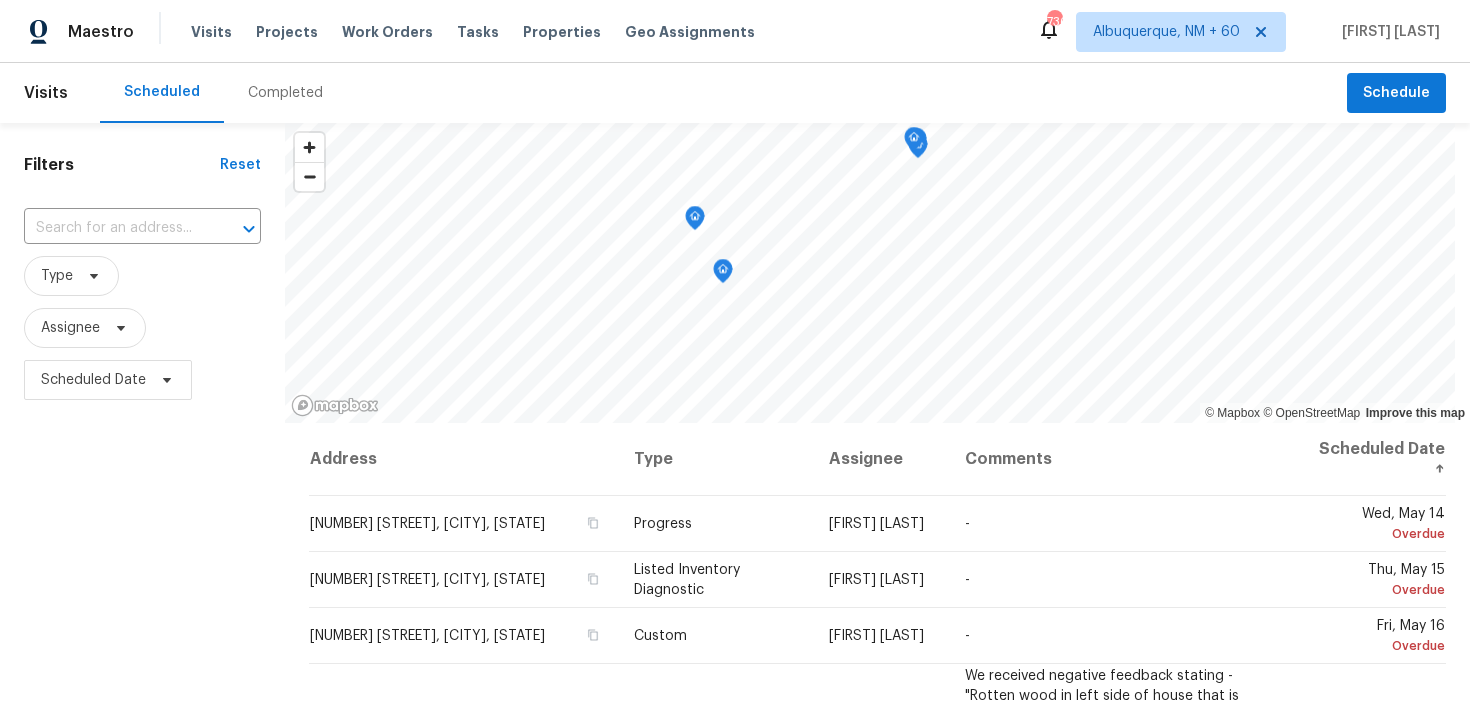 click on "Completed" at bounding box center [285, 93] 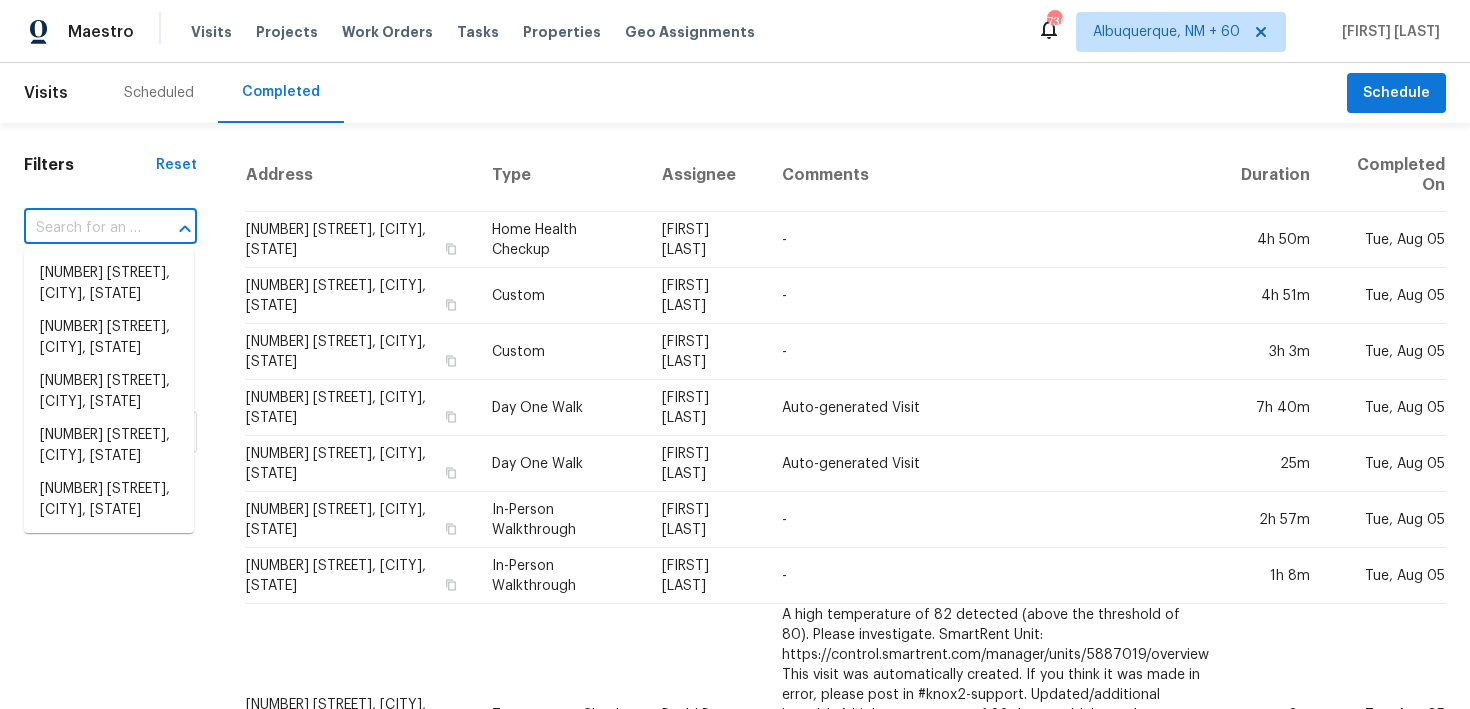 click at bounding box center [82, 228] 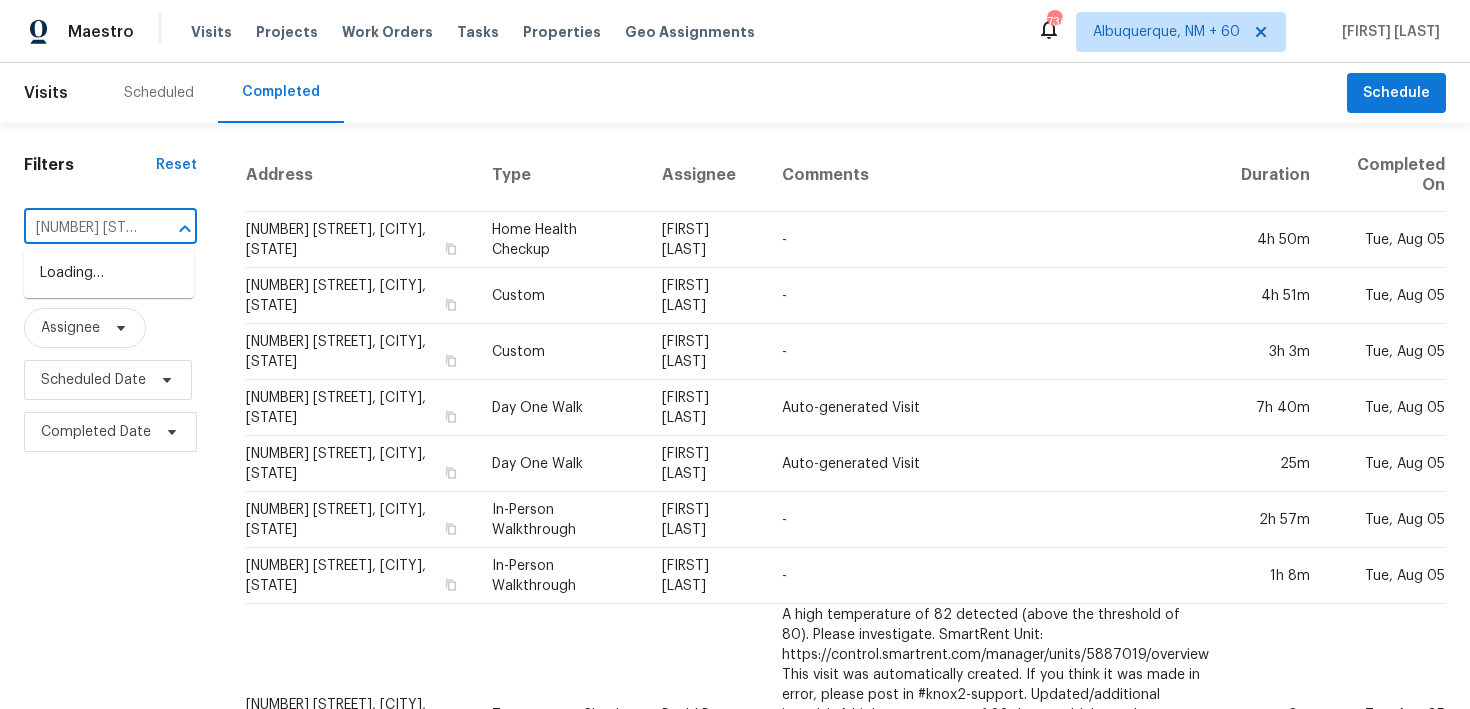 scroll, scrollTop: 0, scrollLeft: 140, axis: horizontal 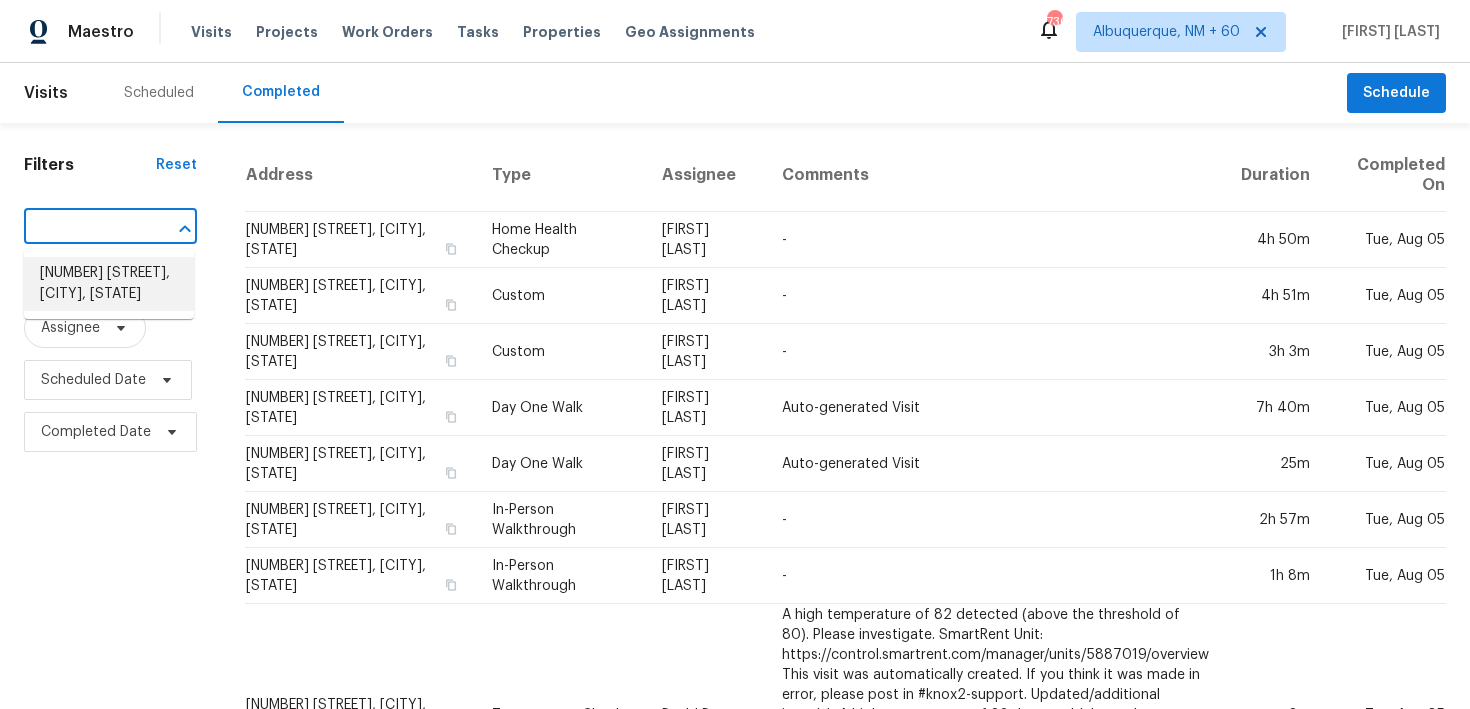 click on "[NUMBER] [STREET], [CITY], [STATE] [POSTAL_CODE]" at bounding box center (109, 284) 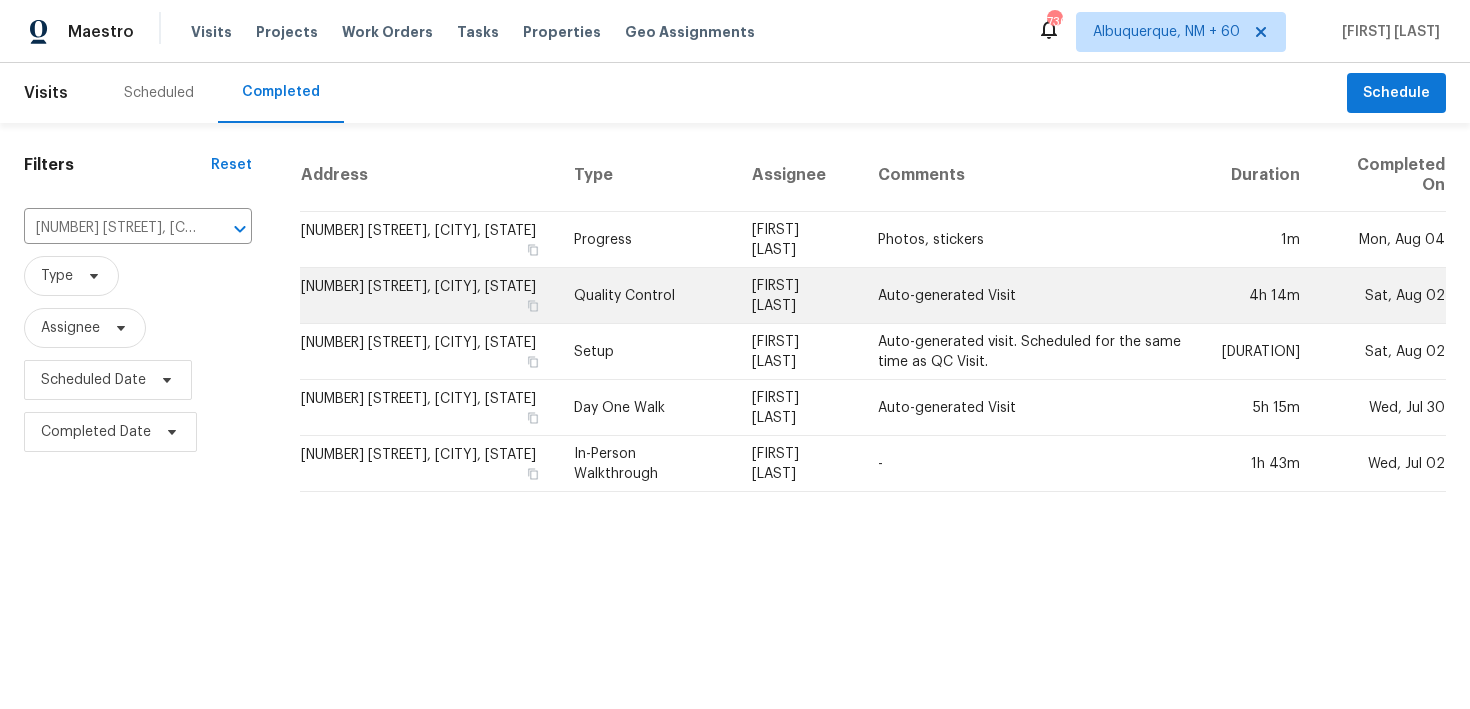 click on "Quality Control" at bounding box center [647, 296] 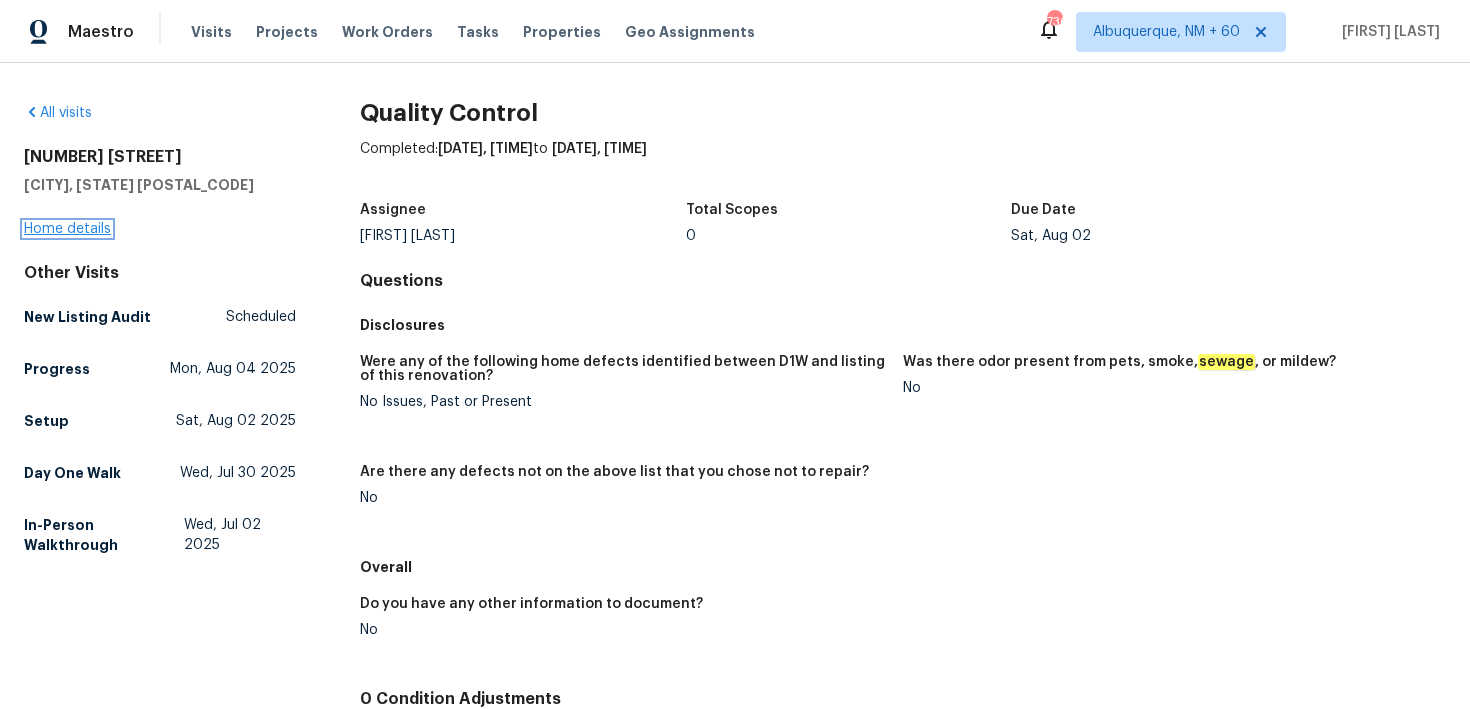 click on "Home details" at bounding box center (67, 229) 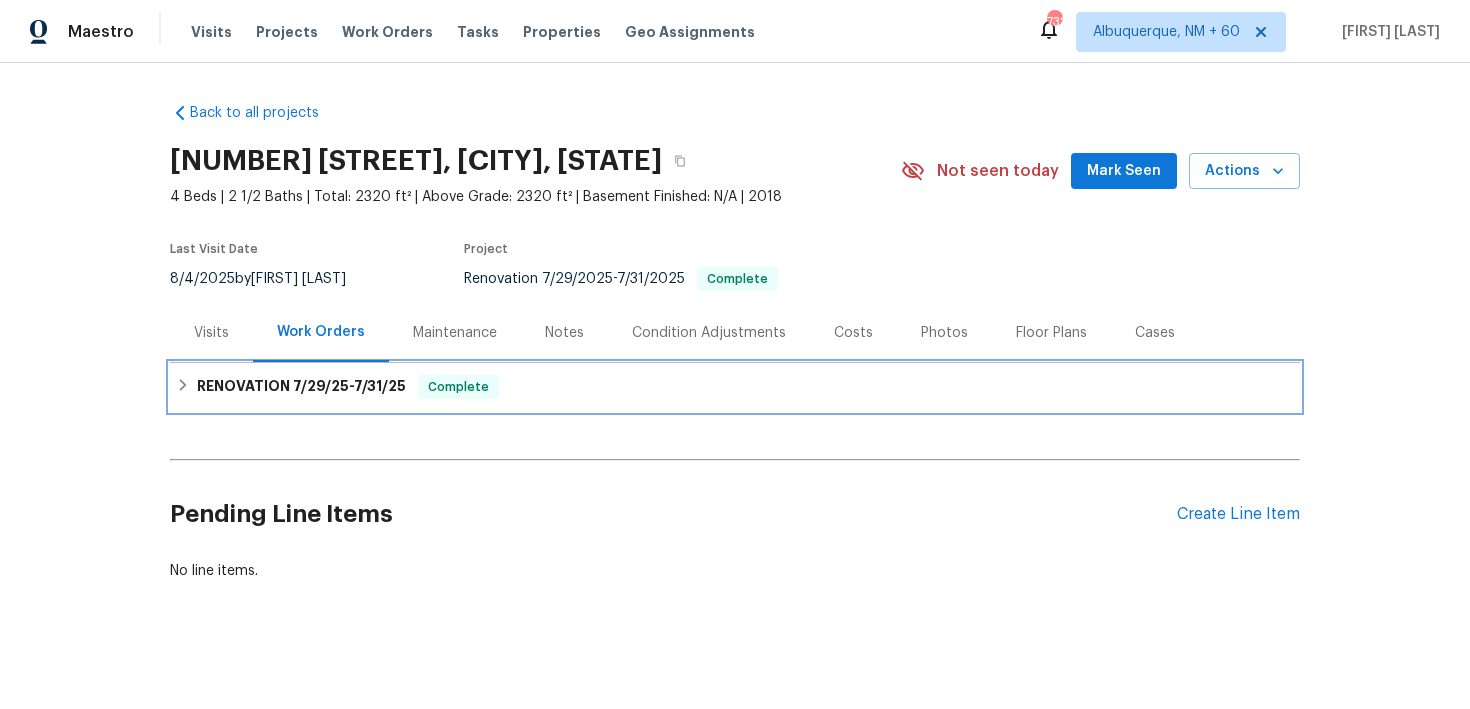 click on "Complete" at bounding box center [458, 387] 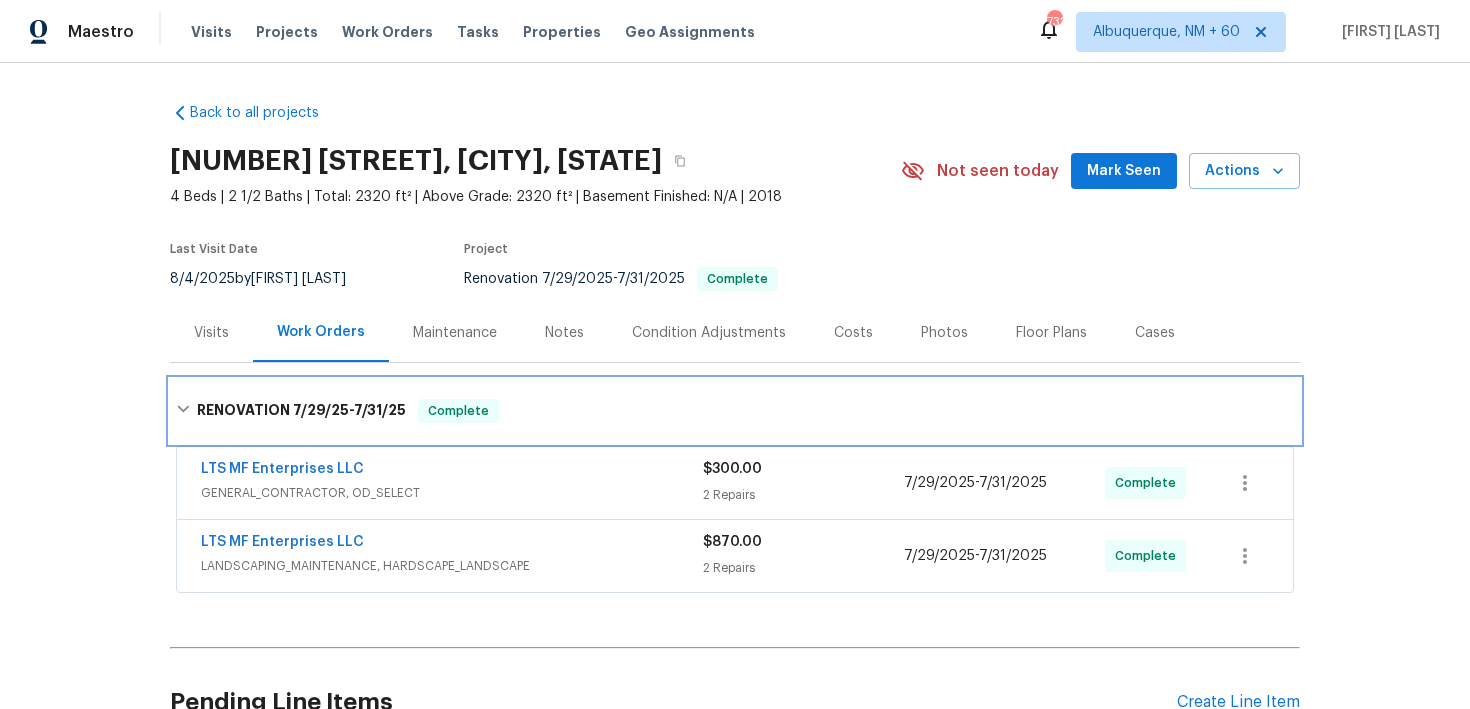 scroll, scrollTop: 144, scrollLeft: 0, axis: vertical 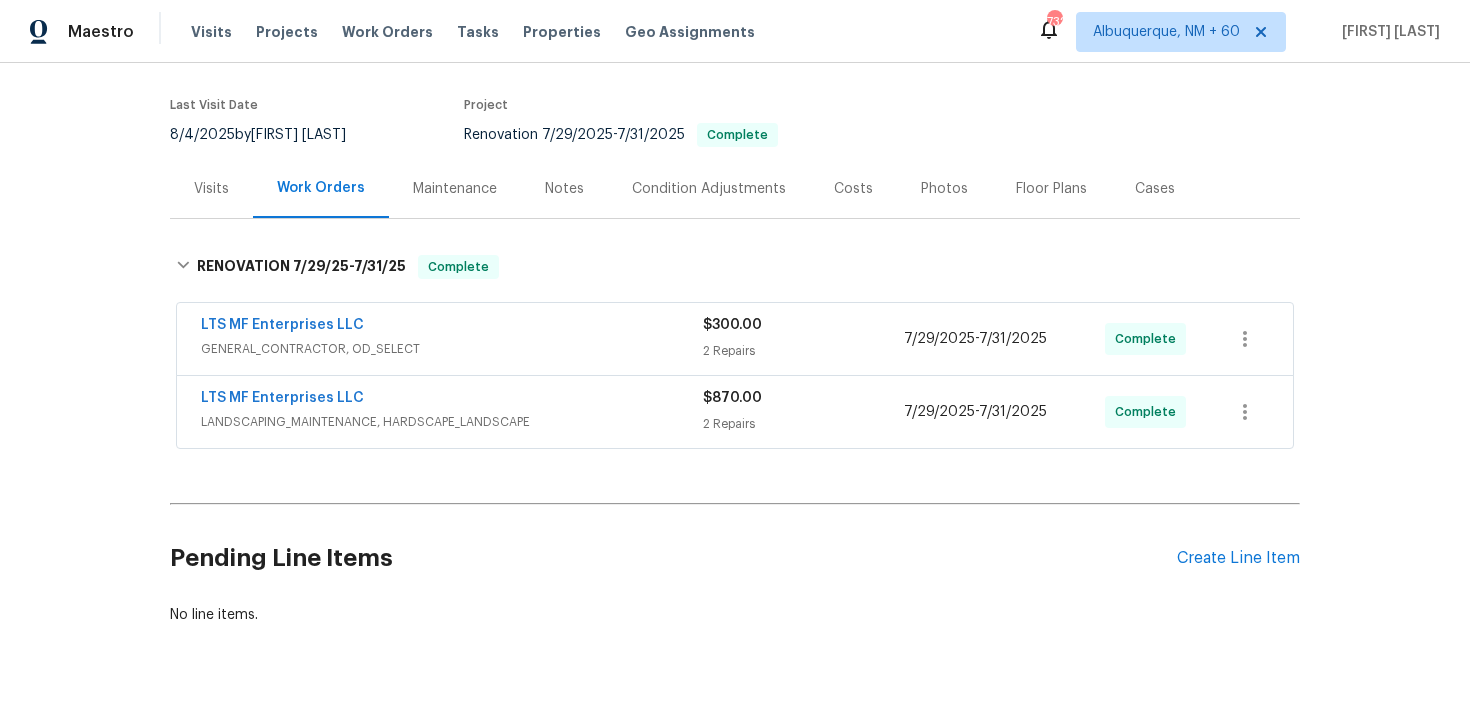 click on "2 Repairs" at bounding box center (803, 424) 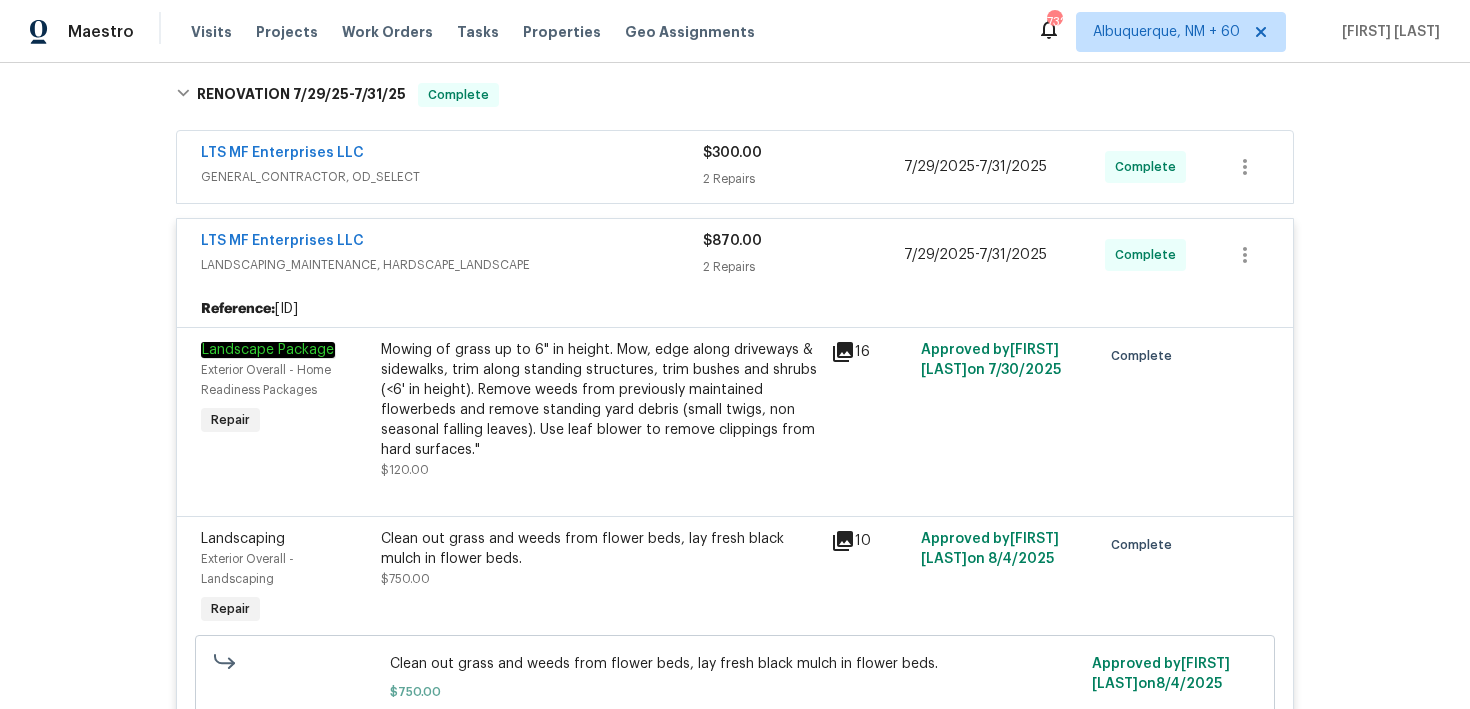 scroll, scrollTop: 287, scrollLeft: 0, axis: vertical 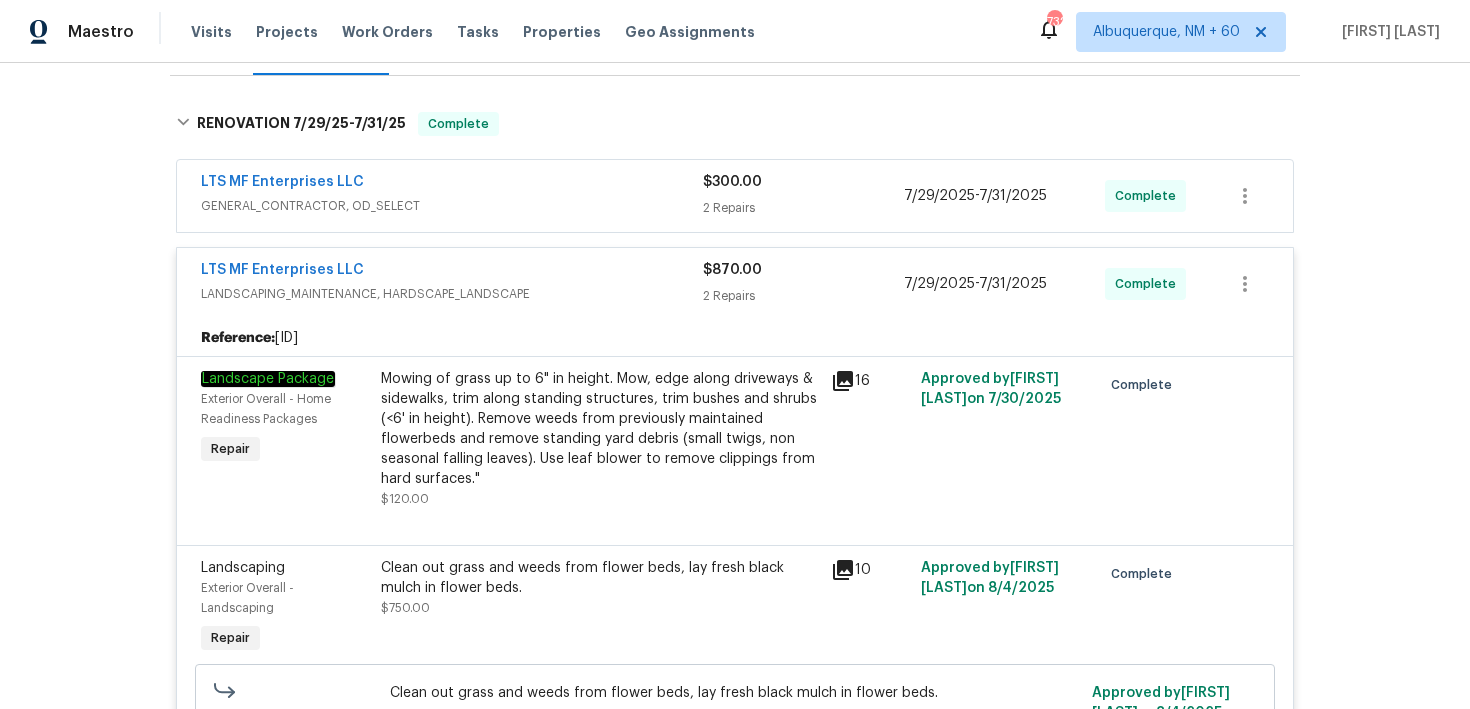 click on "$300.00" at bounding box center (803, 182) 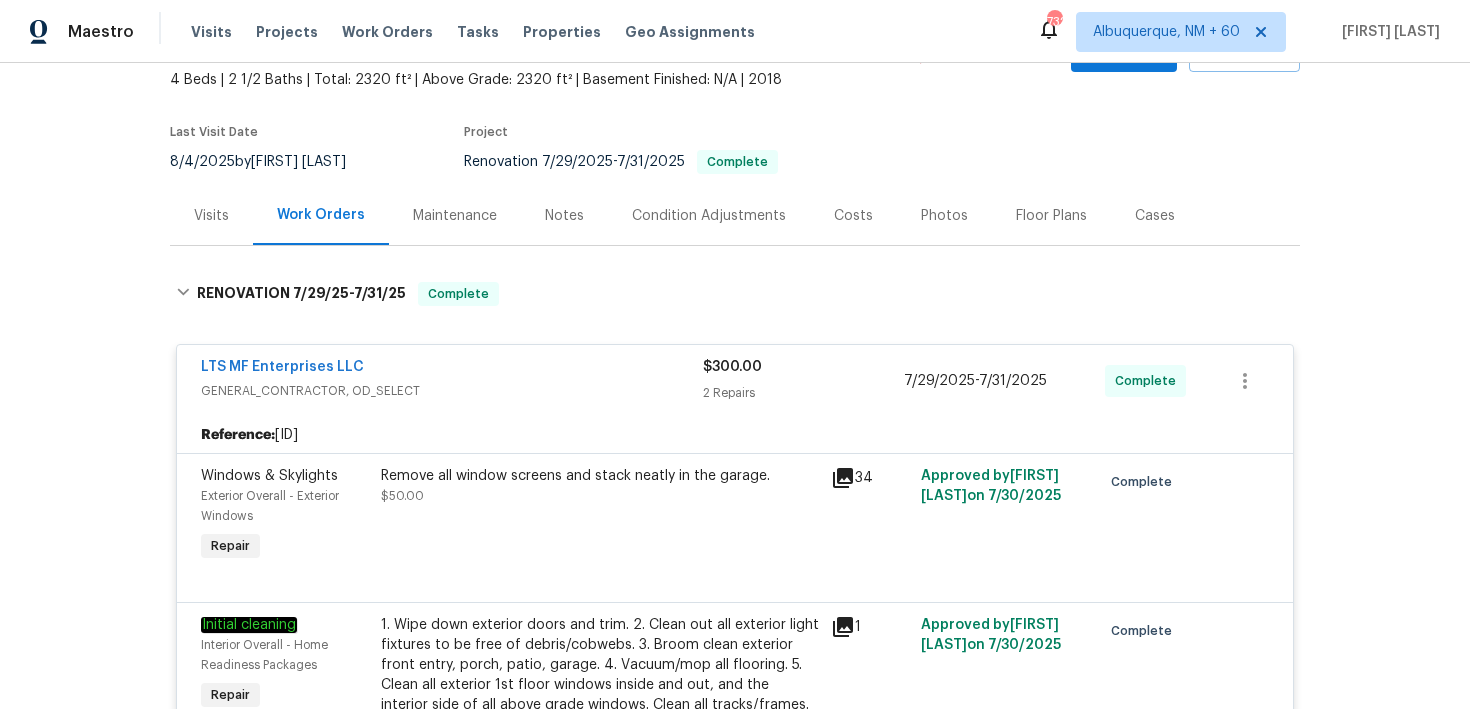scroll, scrollTop: 0, scrollLeft: 0, axis: both 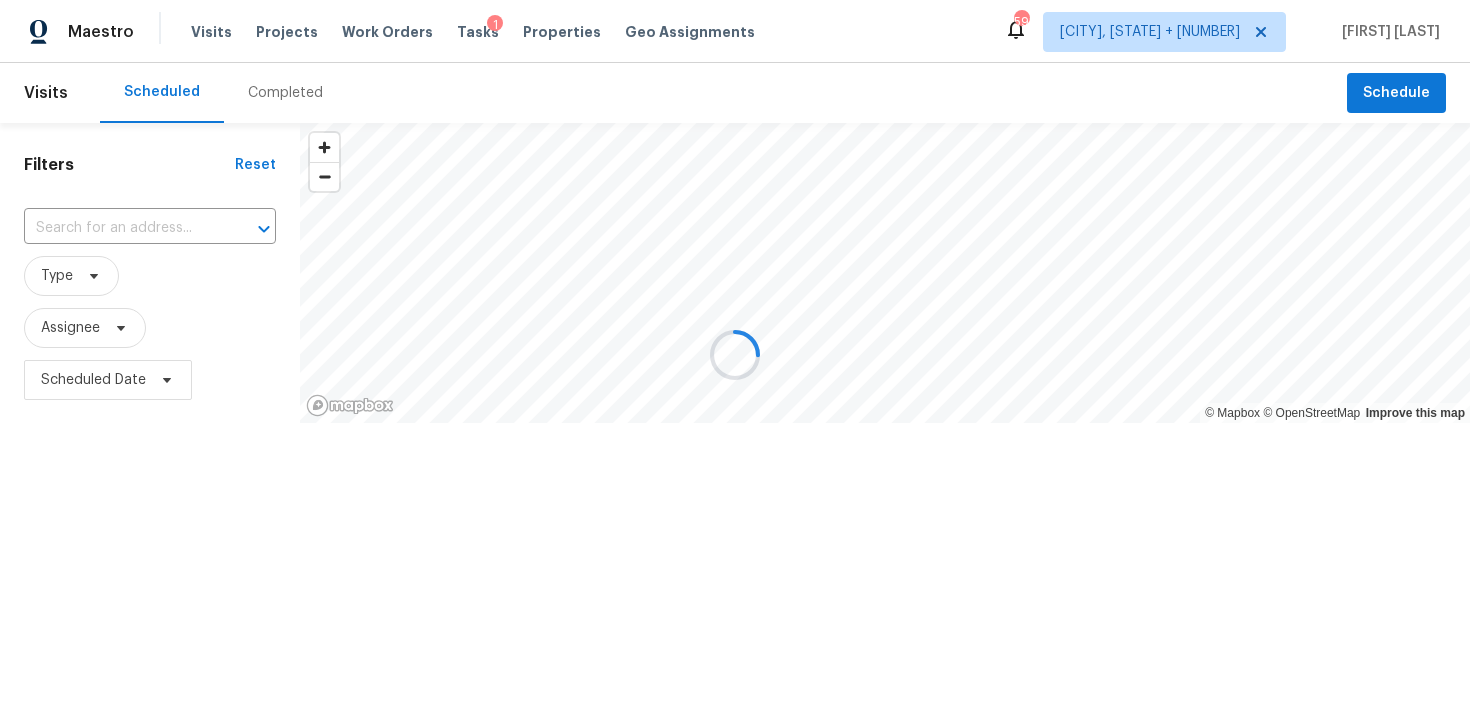 click at bounding box center [735, 354] 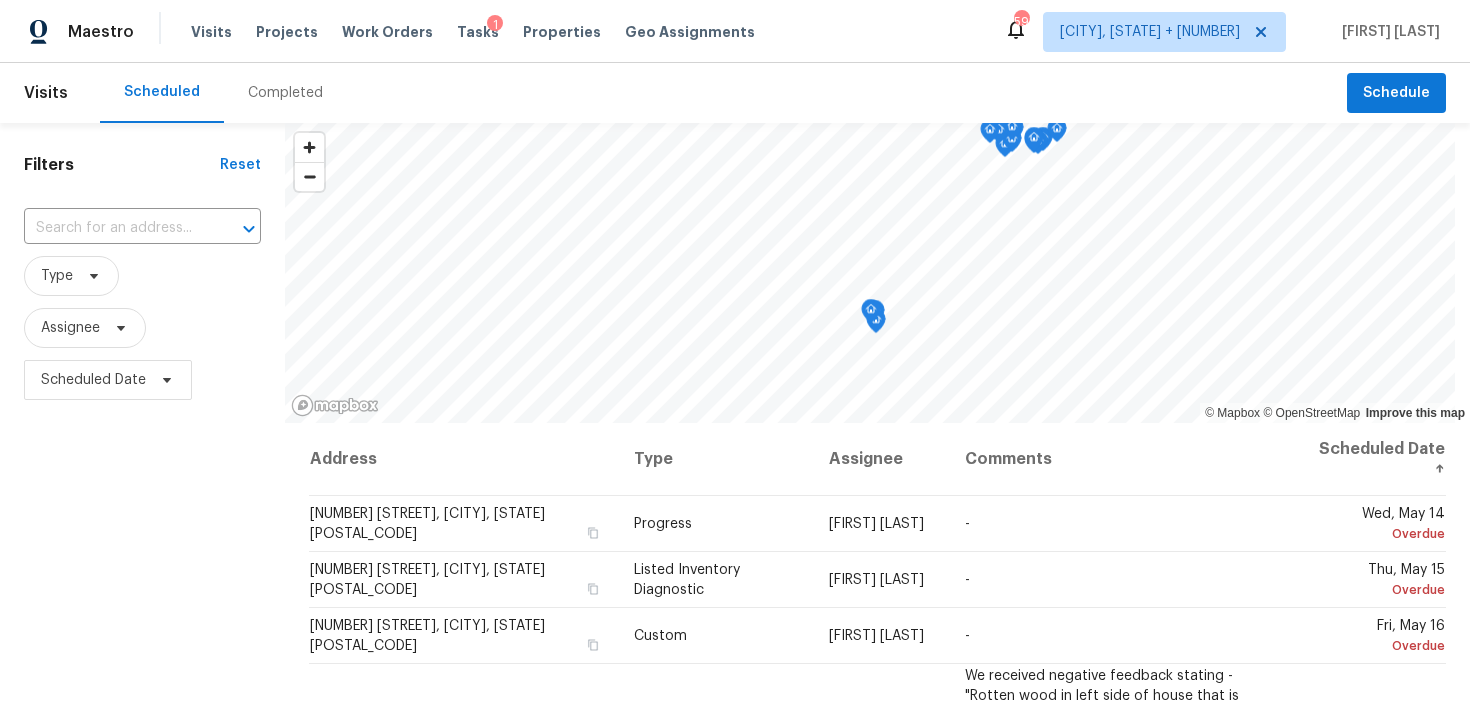 click on "Completed" at bounding box center (285, 93) 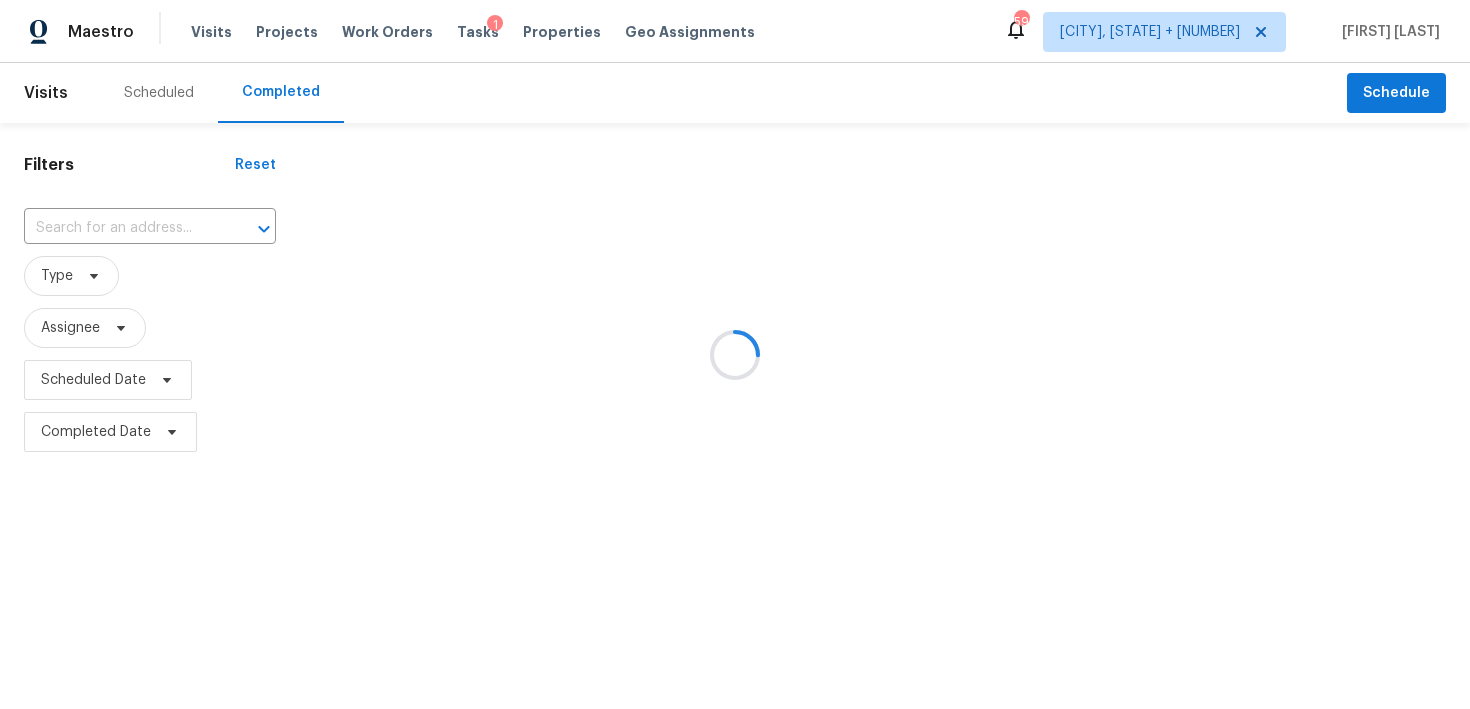 click at bounding box center (735, 354) 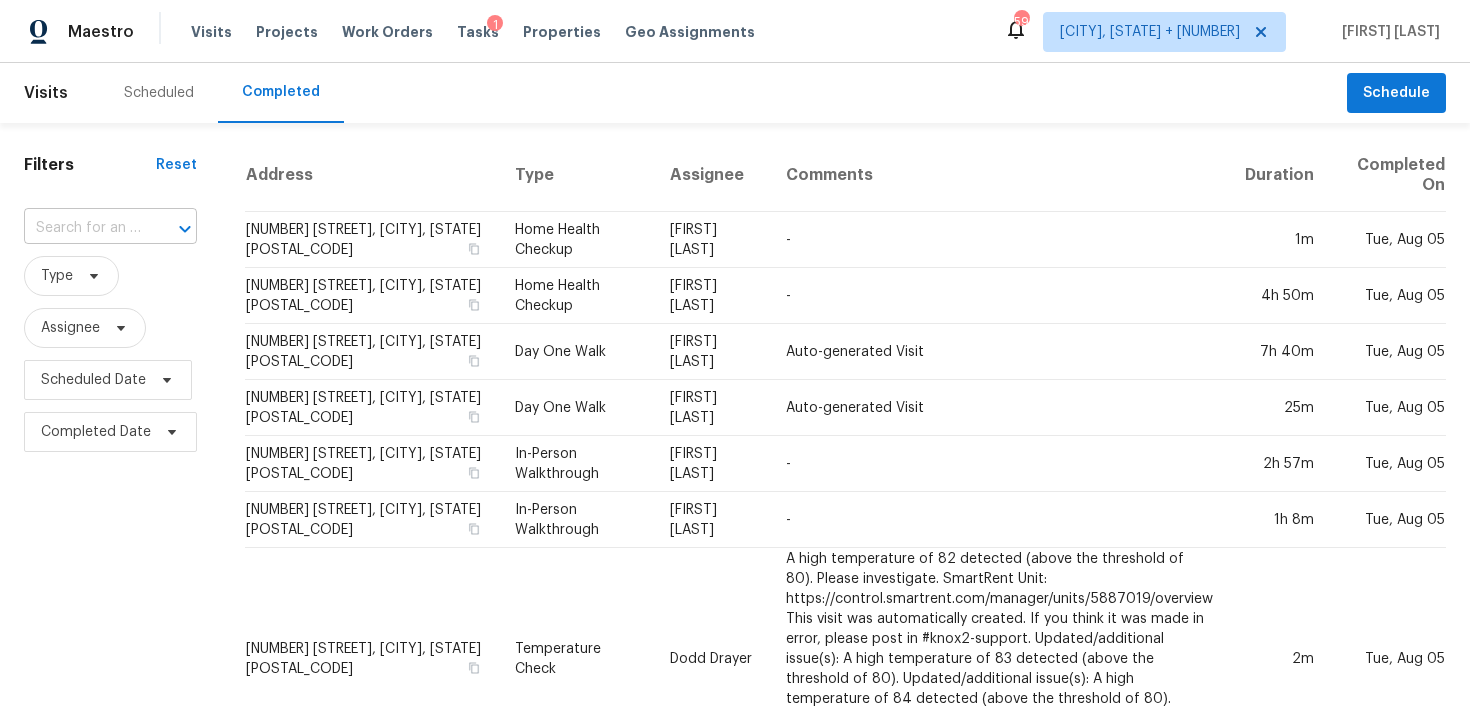 click at bounding box center [82, 228] 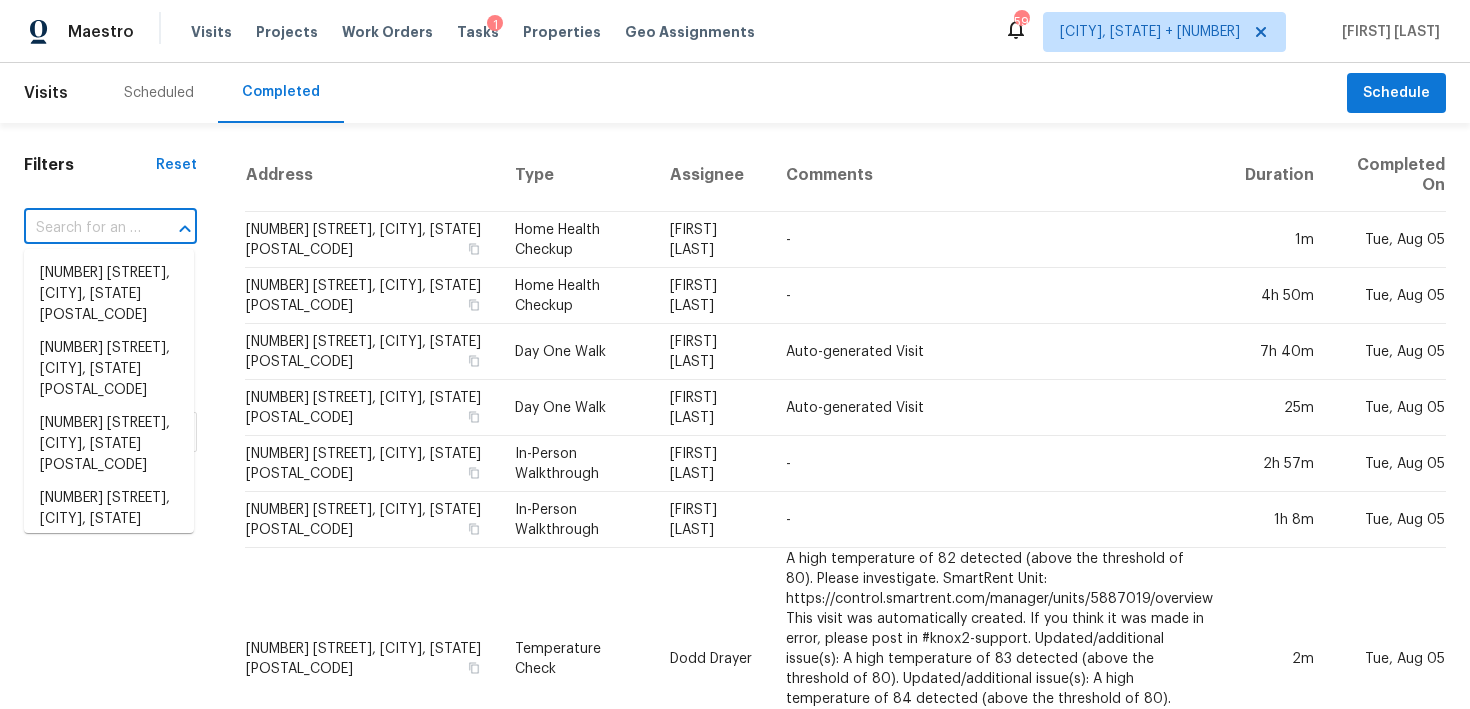 paste on "[NUMBER] [STREET], [CITY], [STATE] [POSTAL_CODE]" 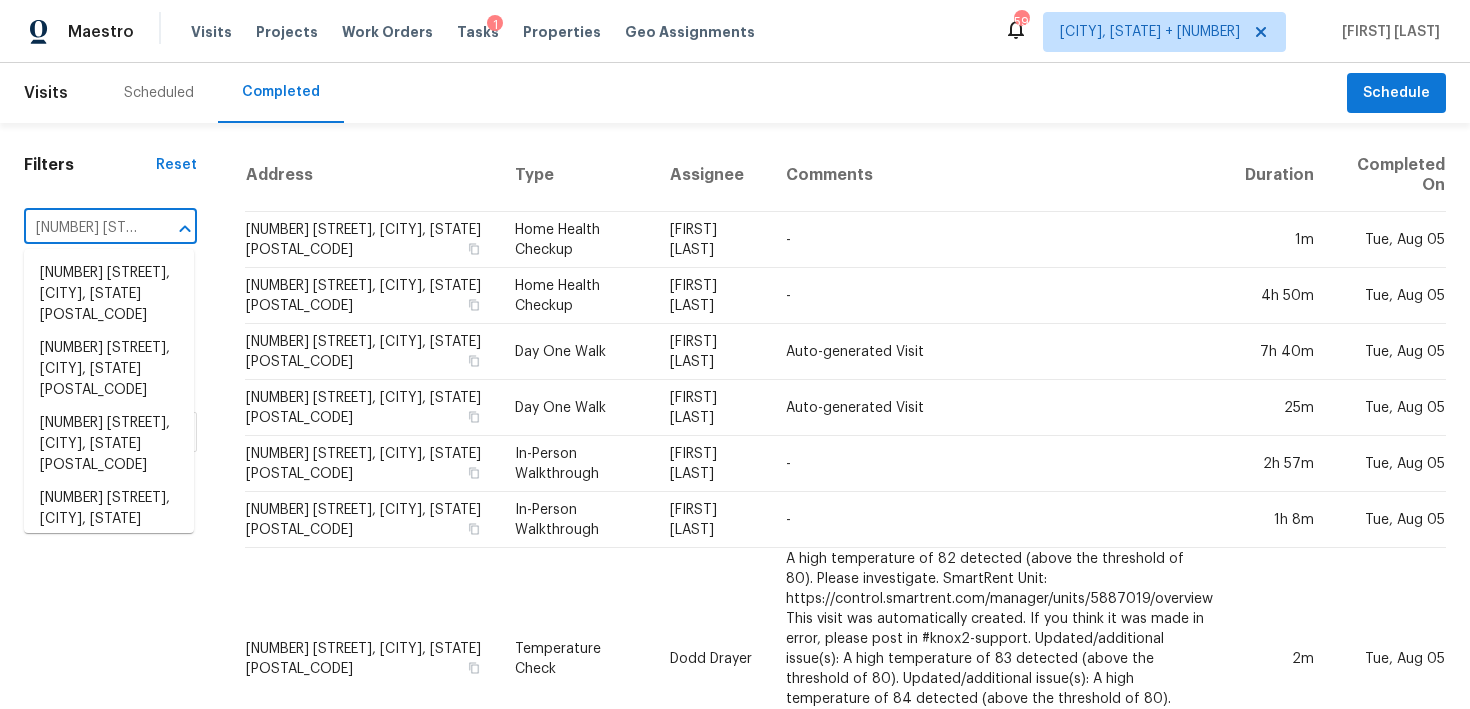scroll, scrollTop: 0, scrollLeft: 140, axis: horizontal 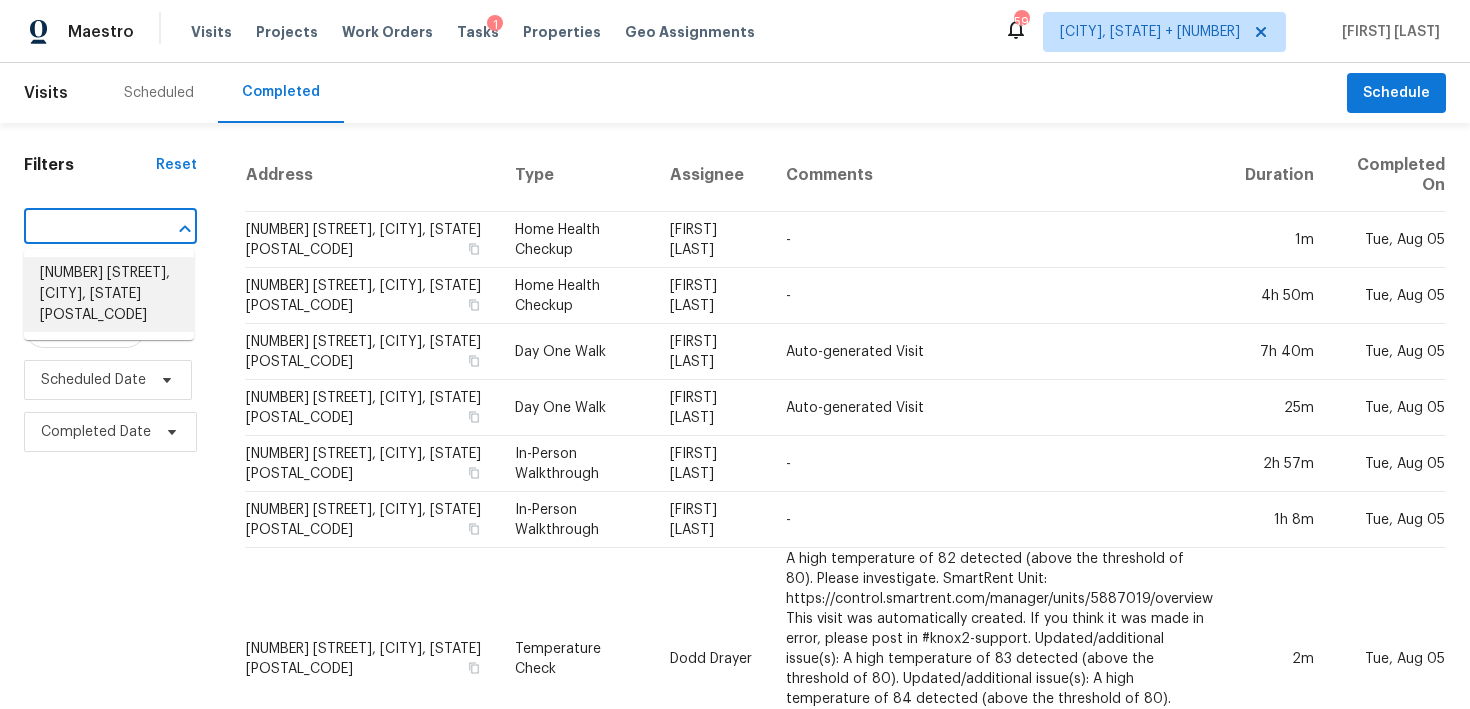 click on "[NUMBER] [STREET], [CITY], [STATE] [POSTAL_CODE]" at bounding box center (109, 294) 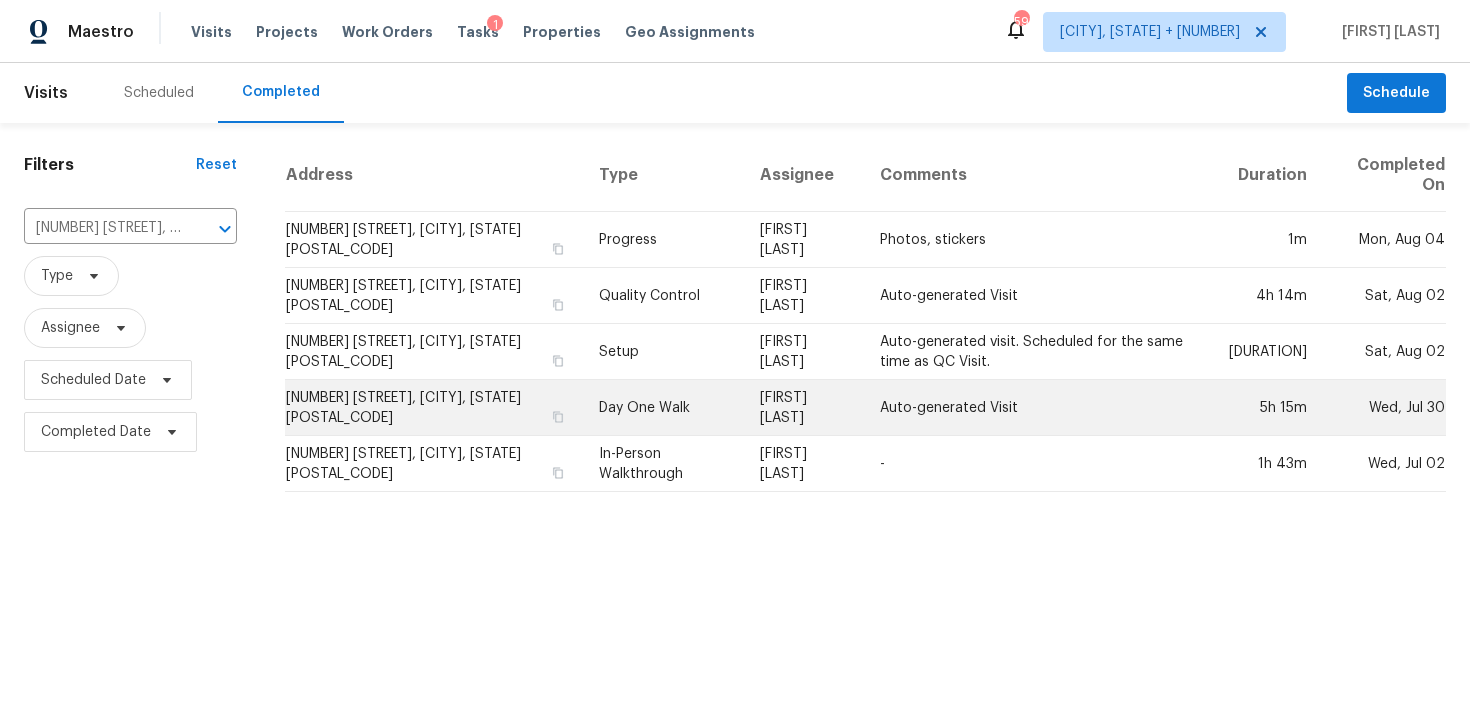 click on "Day One Walk" at bounding box center (663, 408) 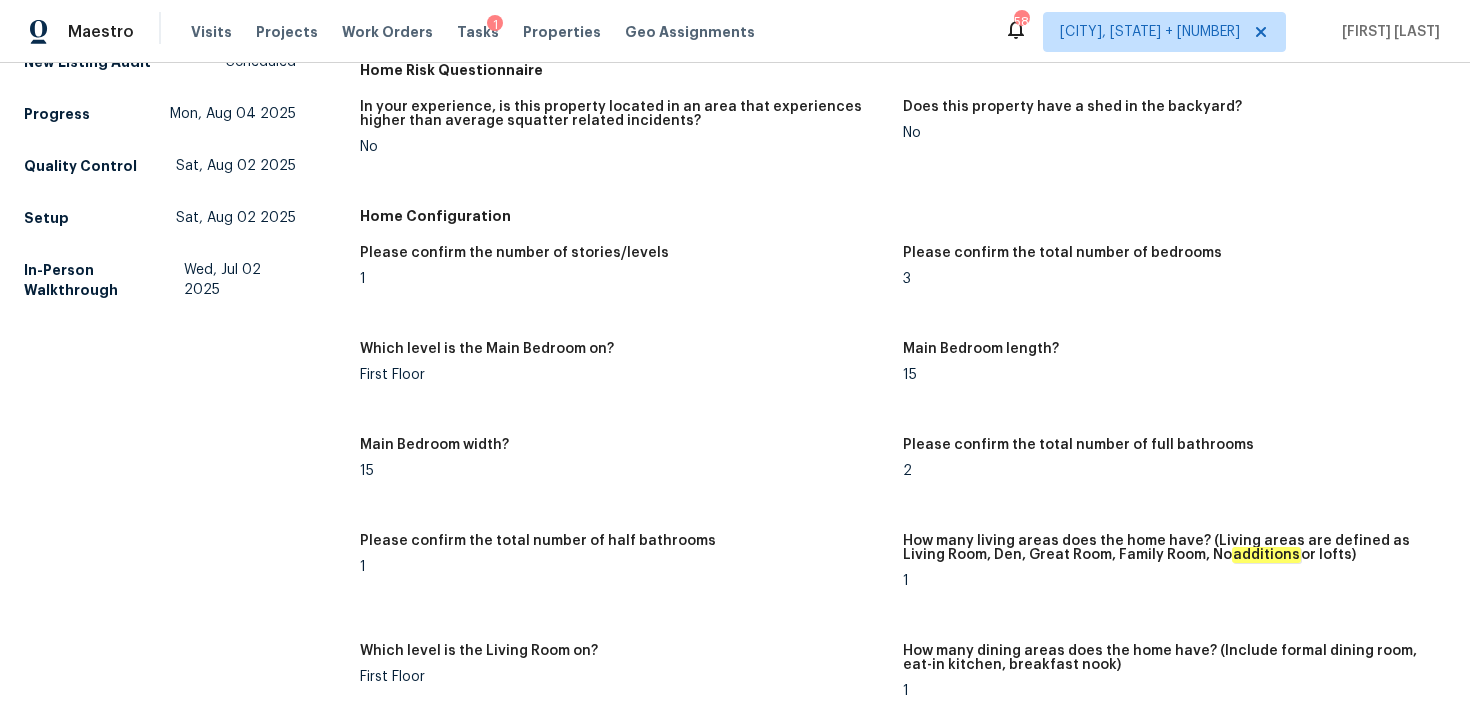scroll, scrollTop: 0, scrollLeft: 0, axis: both 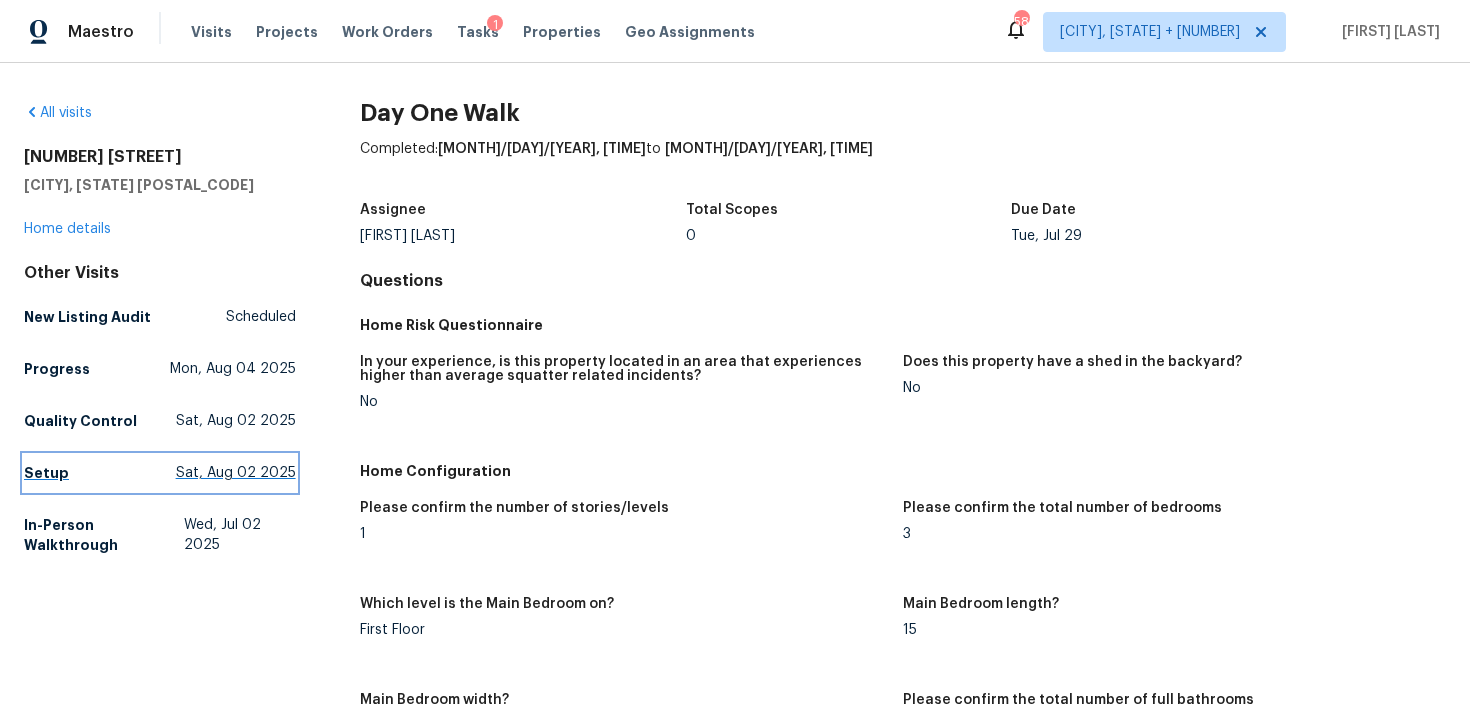 click on "Setup" at bounding box center (46, 473) 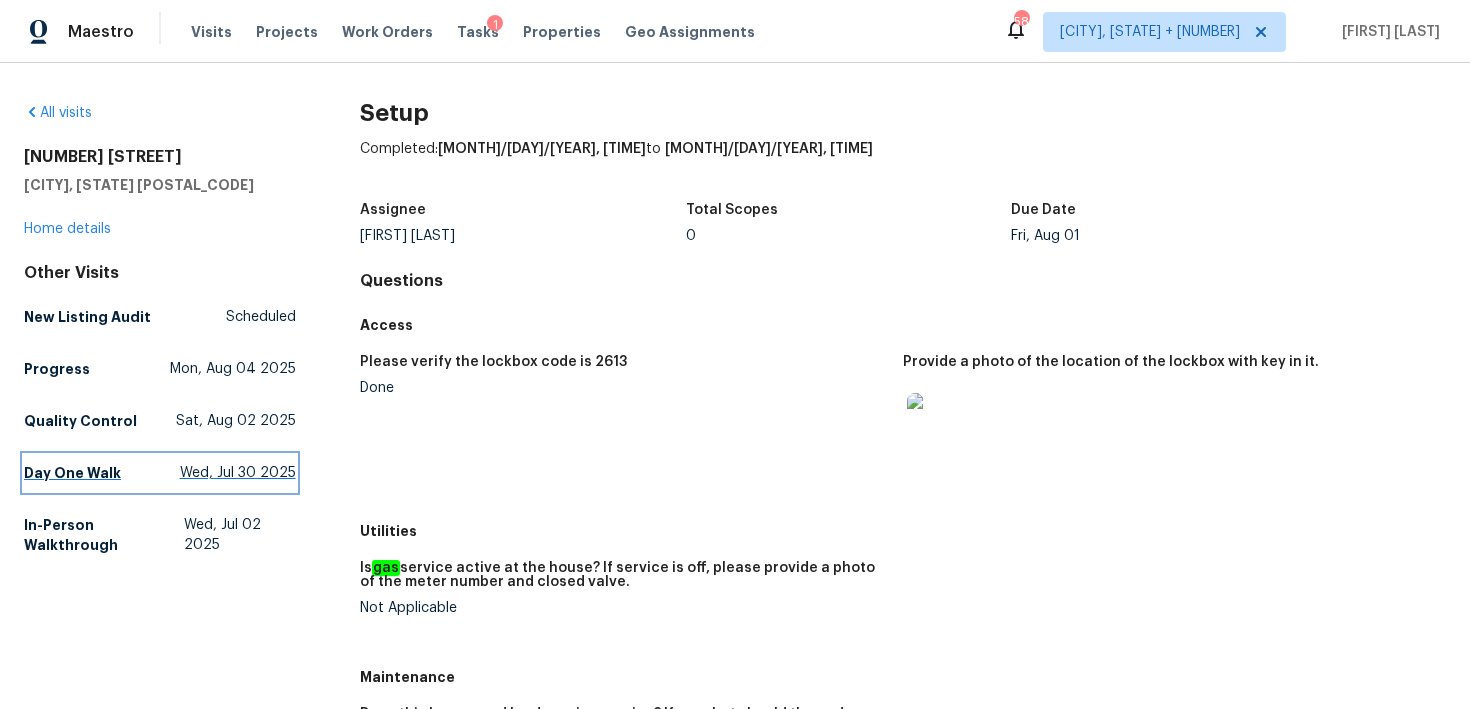 click on "[EVENT] [DAY], [MONTH] [DAY] [YEAR]" at bounding box center (160, 473) 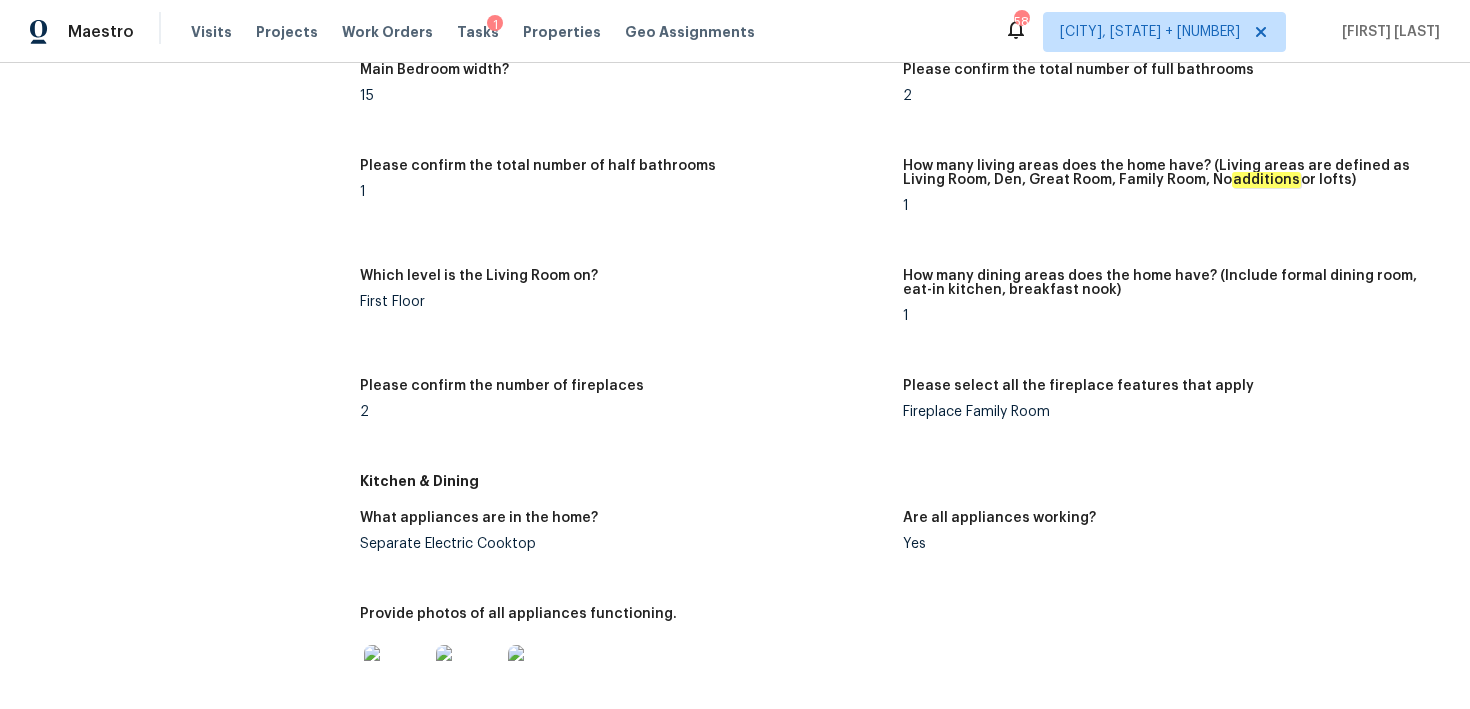 scroll, scrollTop: 1917, scrollLeft: 0, axis: vertical 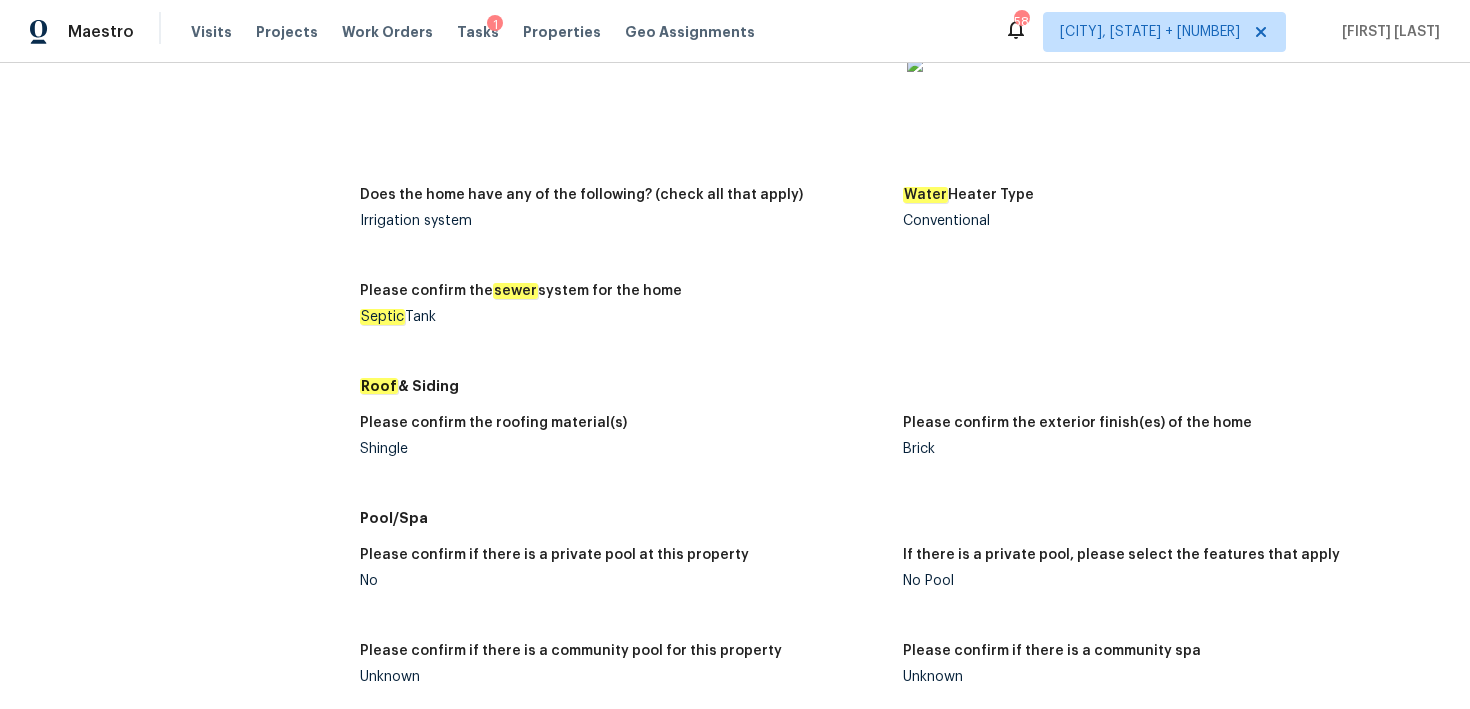 click on "Shingle" at bounding box center (623, 449) 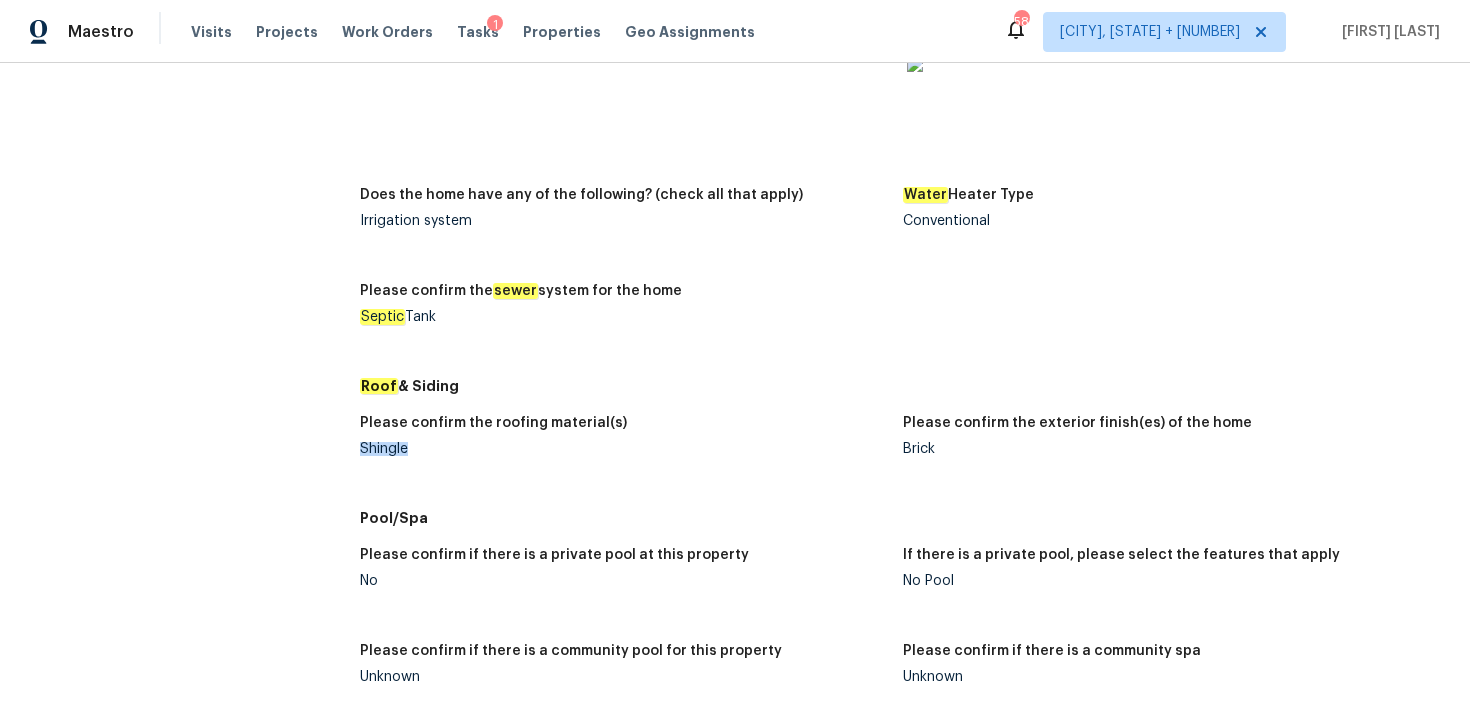 click on "Shingle" at bounding box center [623, 449] 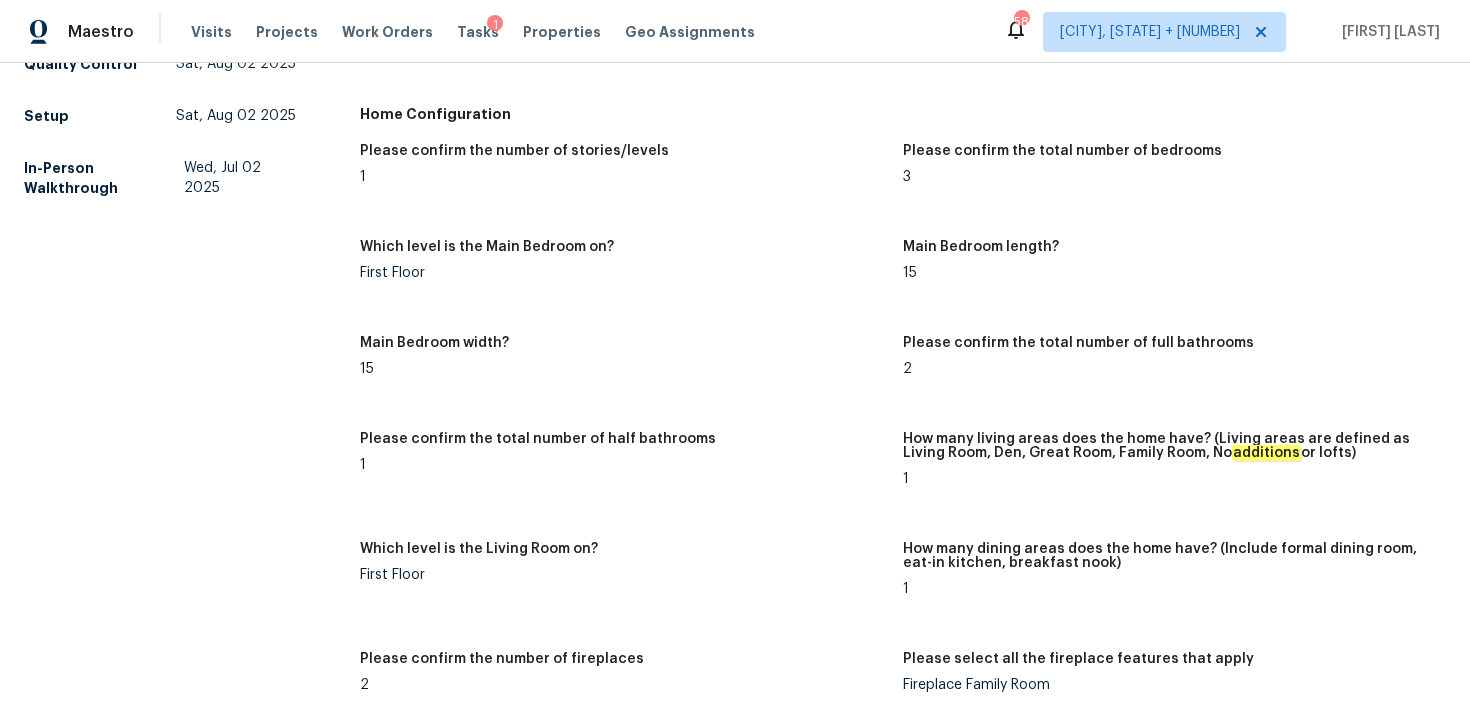 scroll, scrollTop: 0, scrollLeft: 0, axis: both 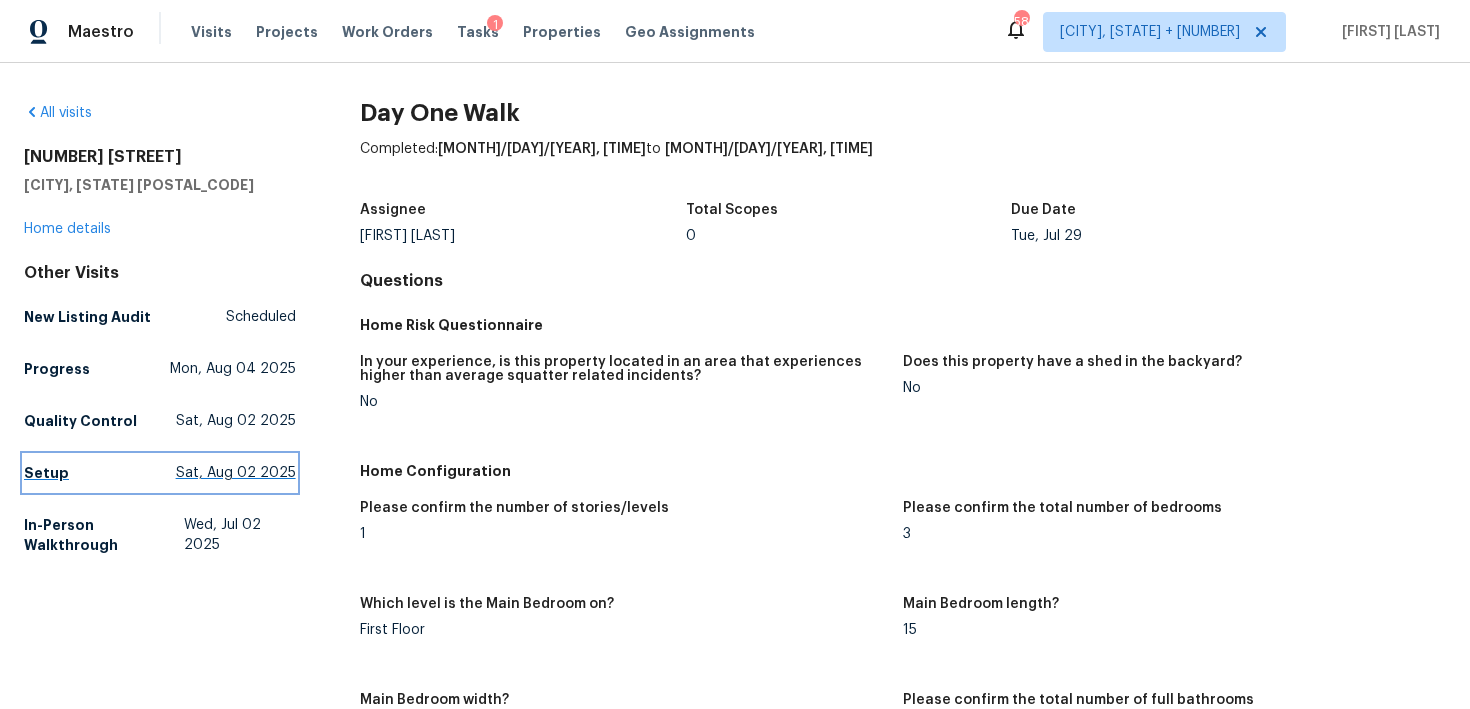click on "Setup" at bounding box center (46, 473) 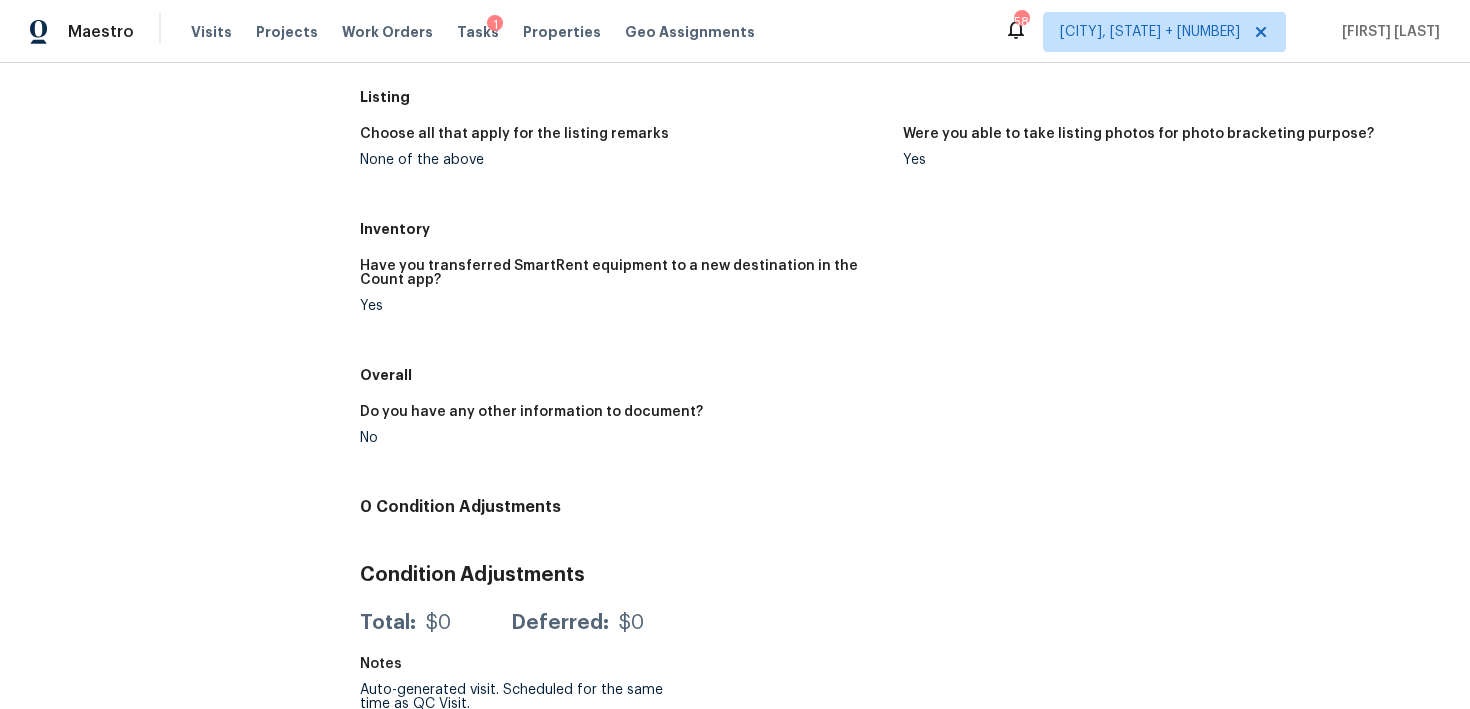 scroll, scrollTop: 0, scrollLeft: 0, axis: both 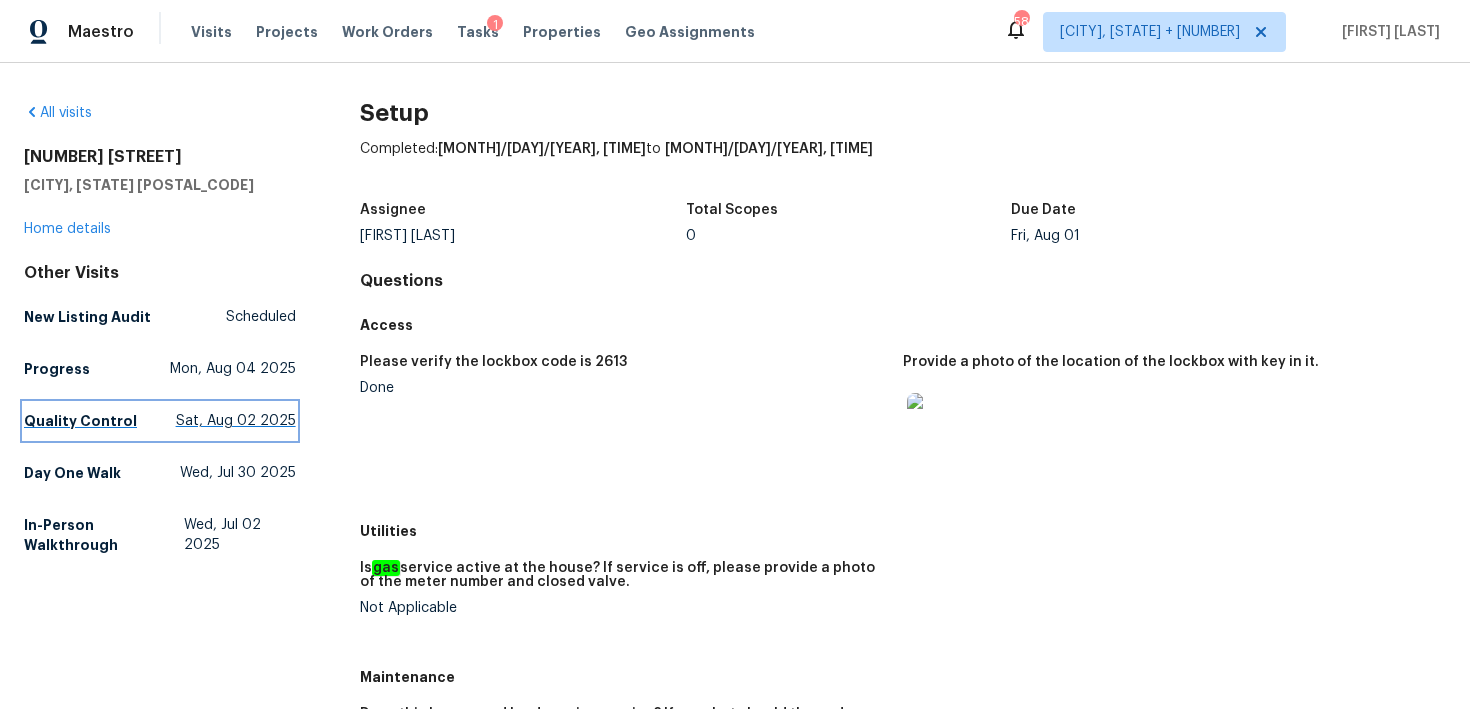 click on "Quality Control Sat, Aug 02 2025" at bounding box center (160, 421) 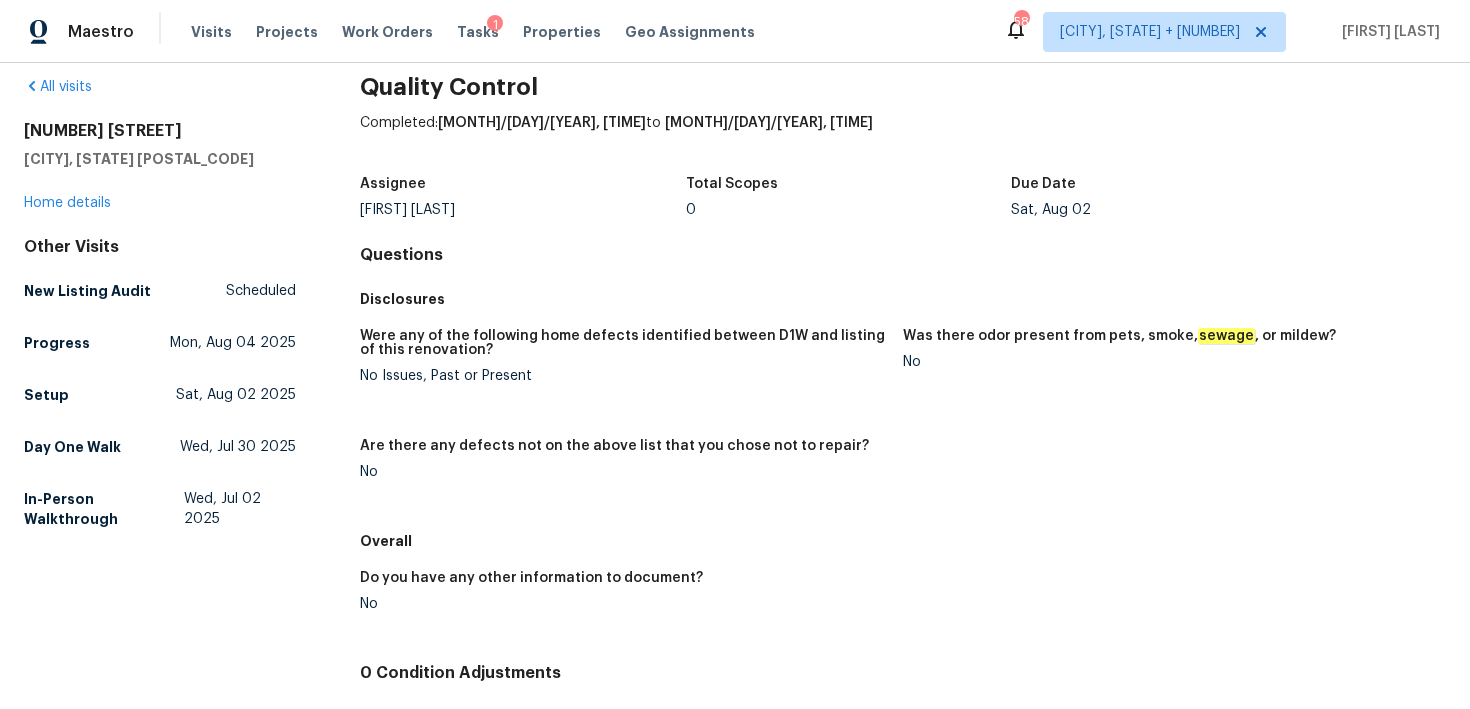 scroll, scrollTop: 0, scrollLeft: 0, axis: both 